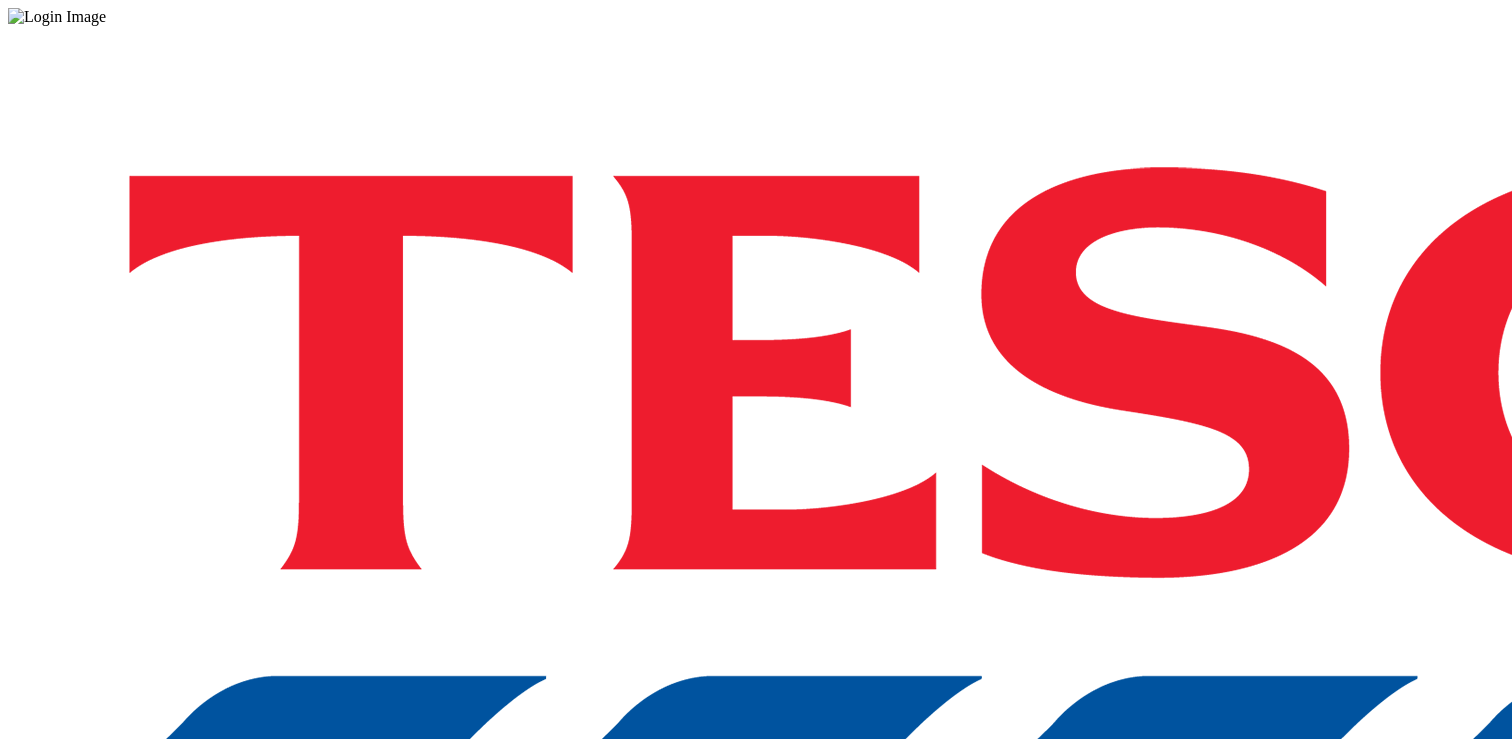 scroll, scrollTop: 0, scrollLeft: 0, axis: both 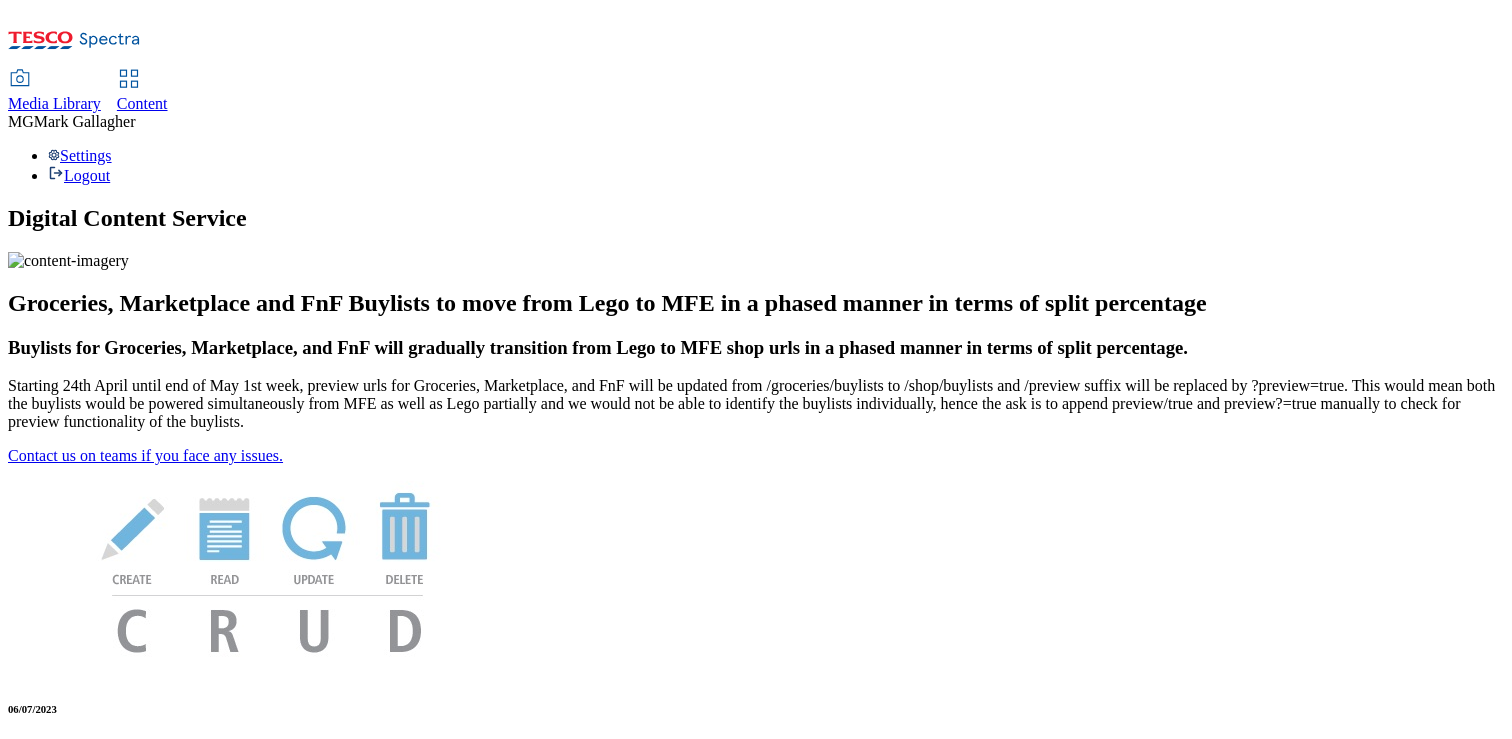 click on "Media Library" at bounding box center [54, 103] 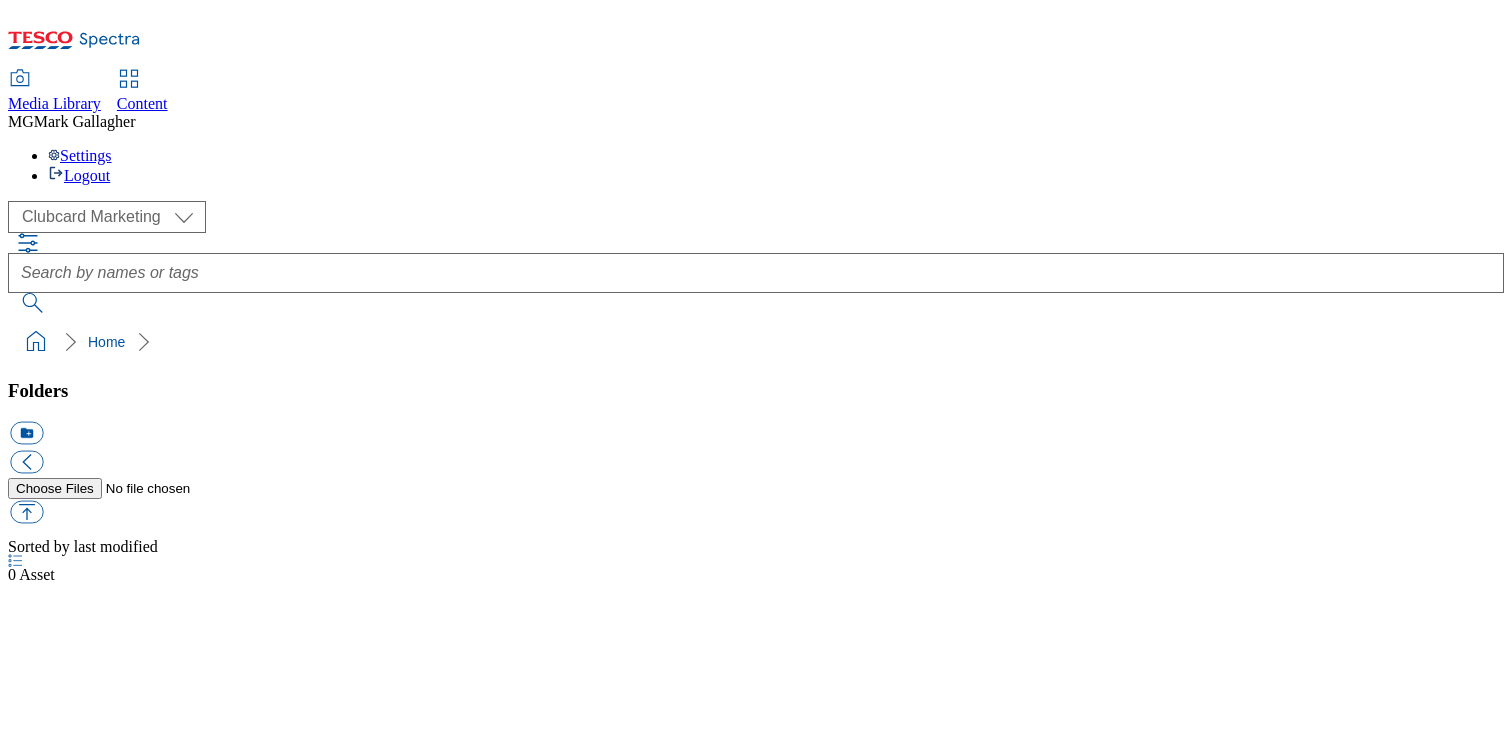 scroll, scrollTop: 3, scrollLeft: 0, axis: vertical 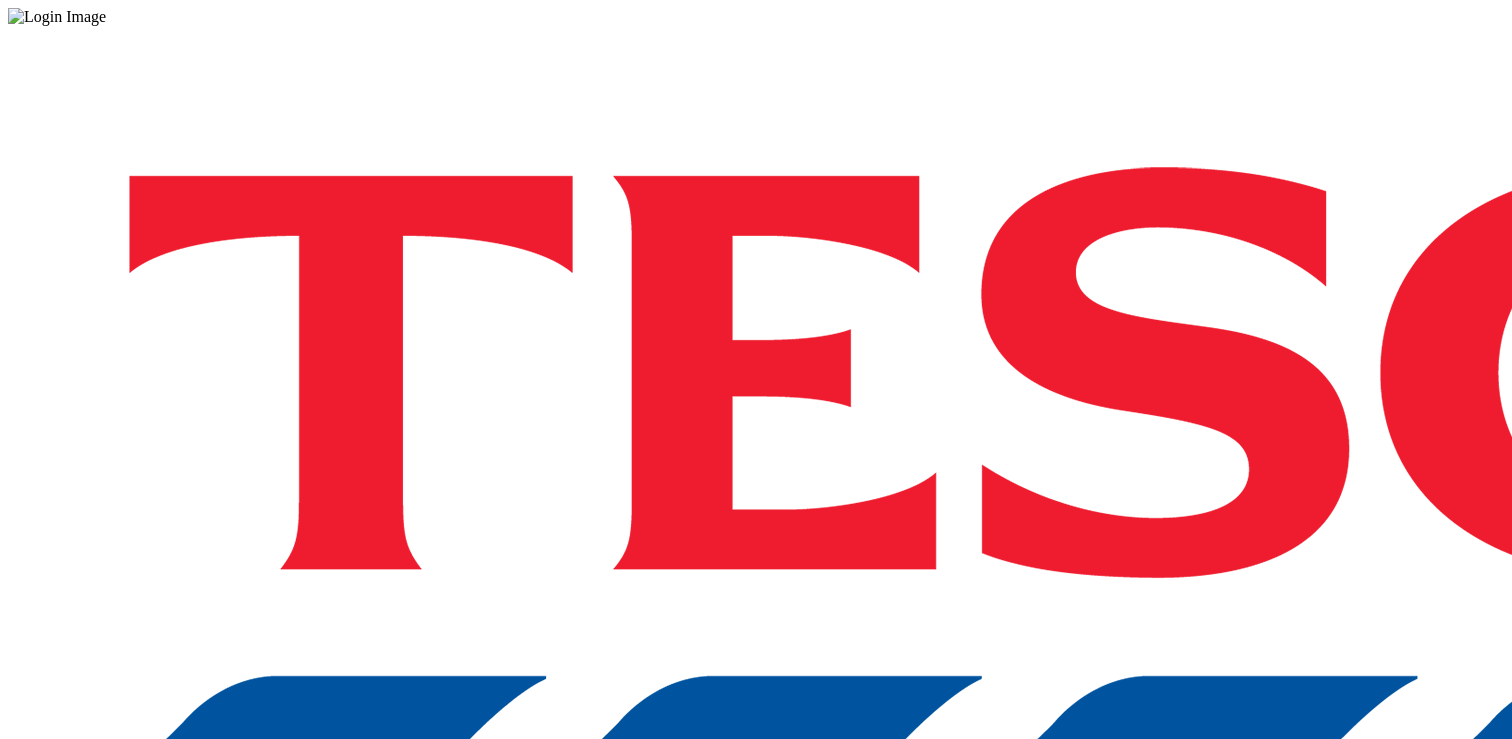 click on "Login" at bounding box center (756, 1000) 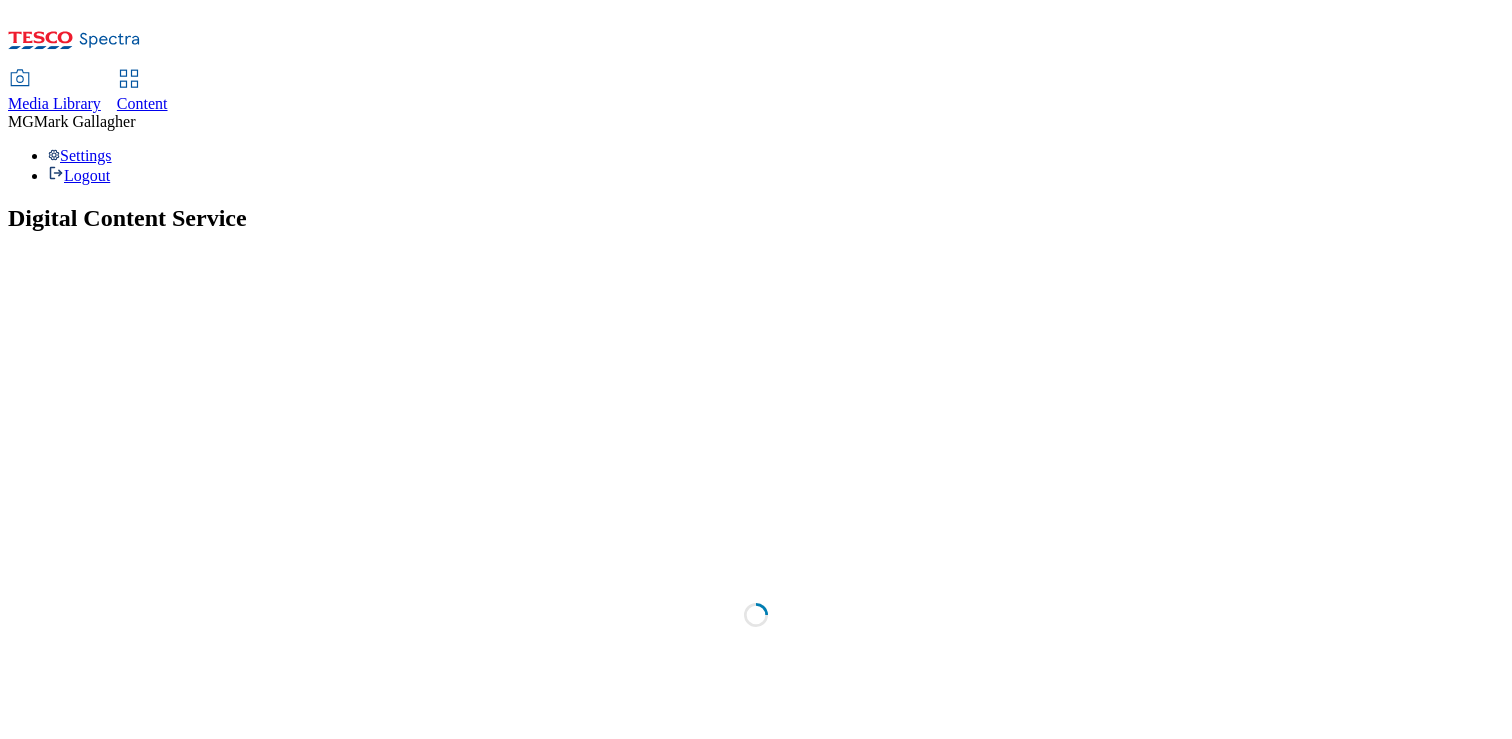 scroll, scrollTop: 0, scrollLeft: 0, axis: both 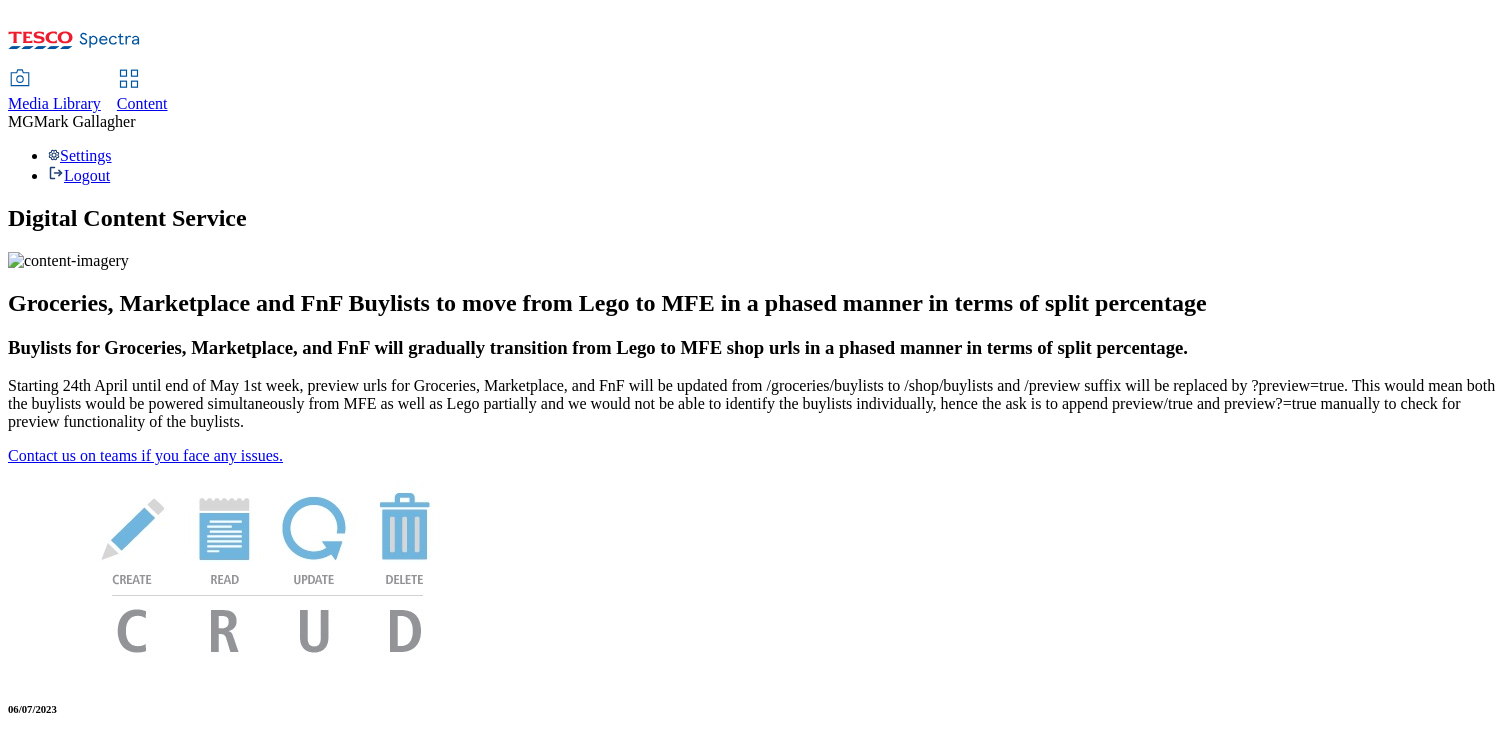 click on "Media Library" at bounding box center (54, 104) 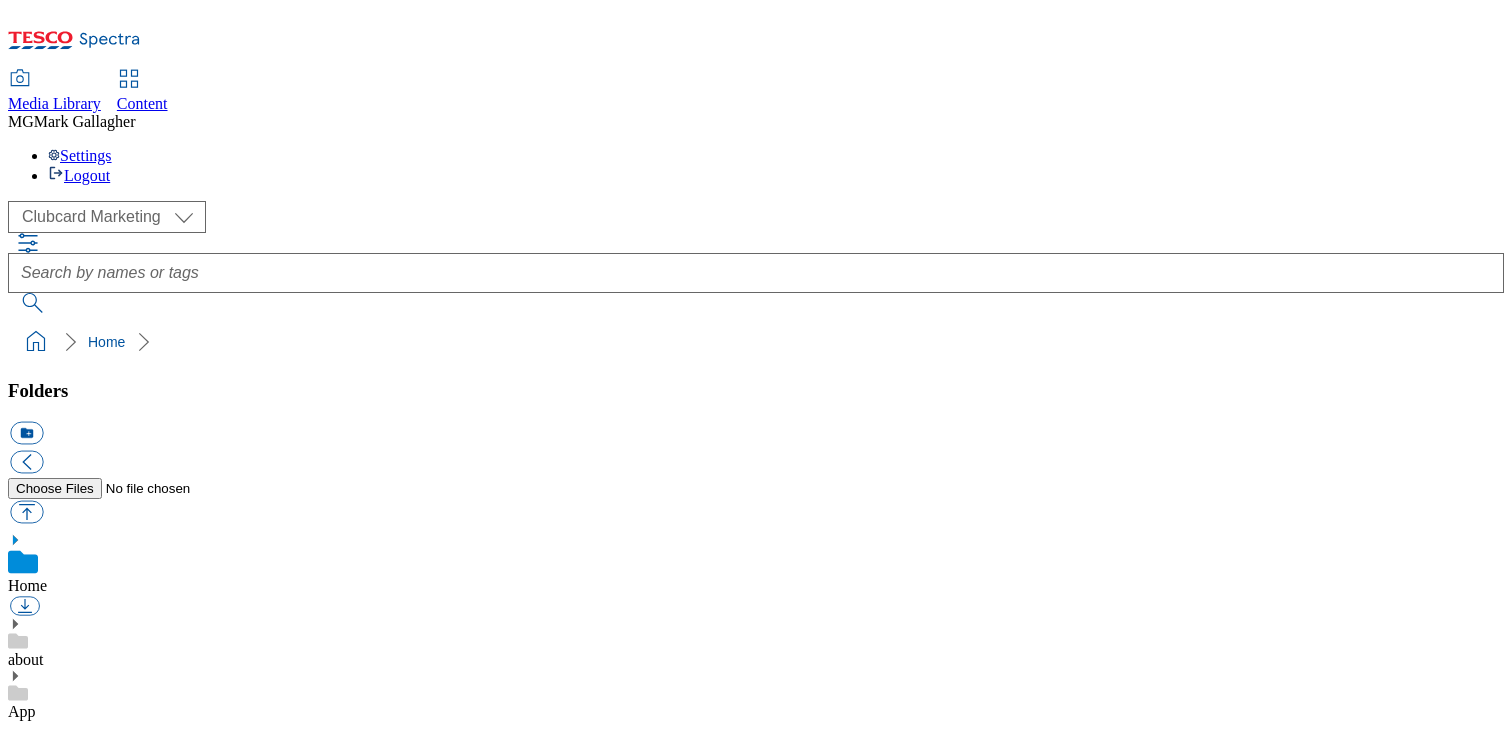 scroll, scrollTop: 1, scrollLeft: 0, axis: vertical 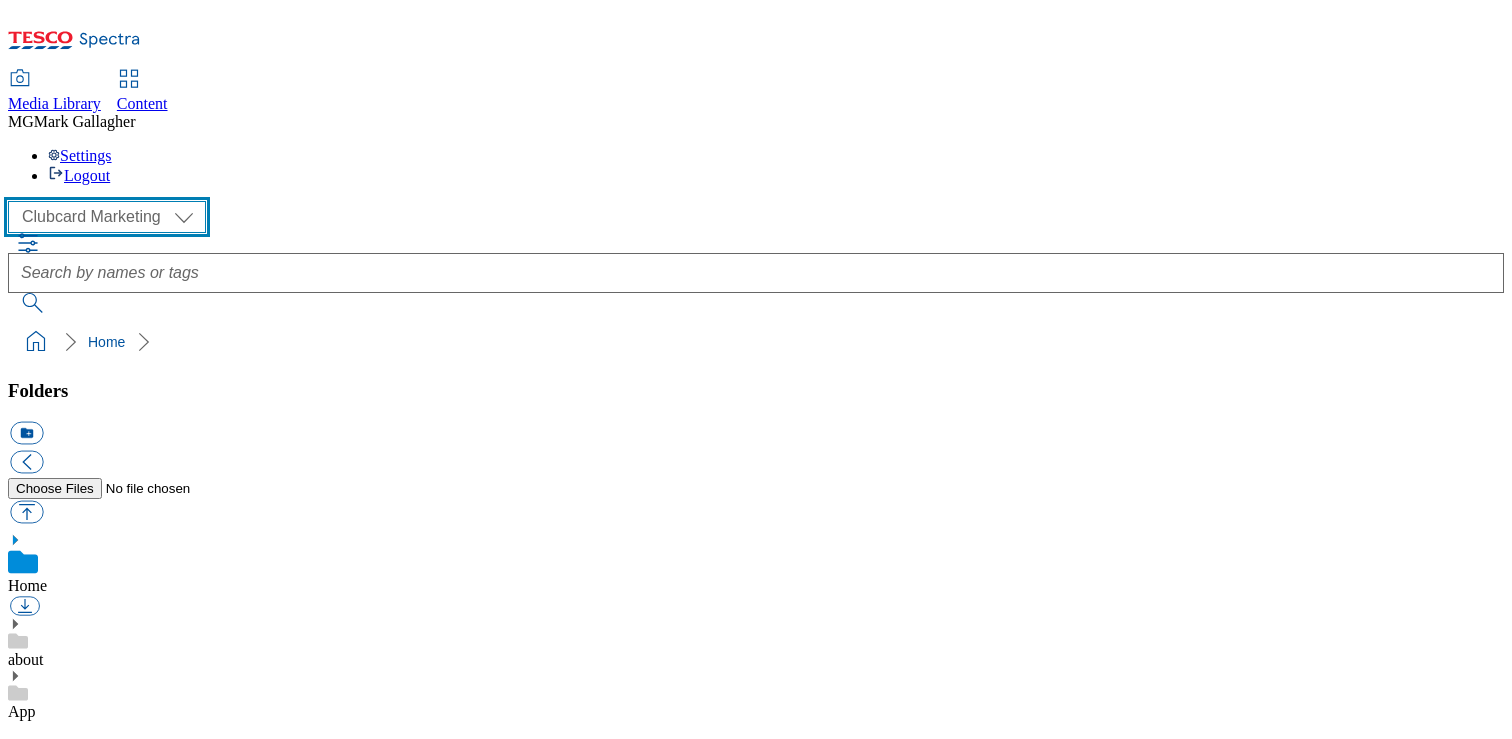 click on "Clubcard Marketing Dotcom UK FnF Stores GHS Marketing UK GHS Product UK GHS ROI Tesco Mobile" at bounding box center (107, 217) 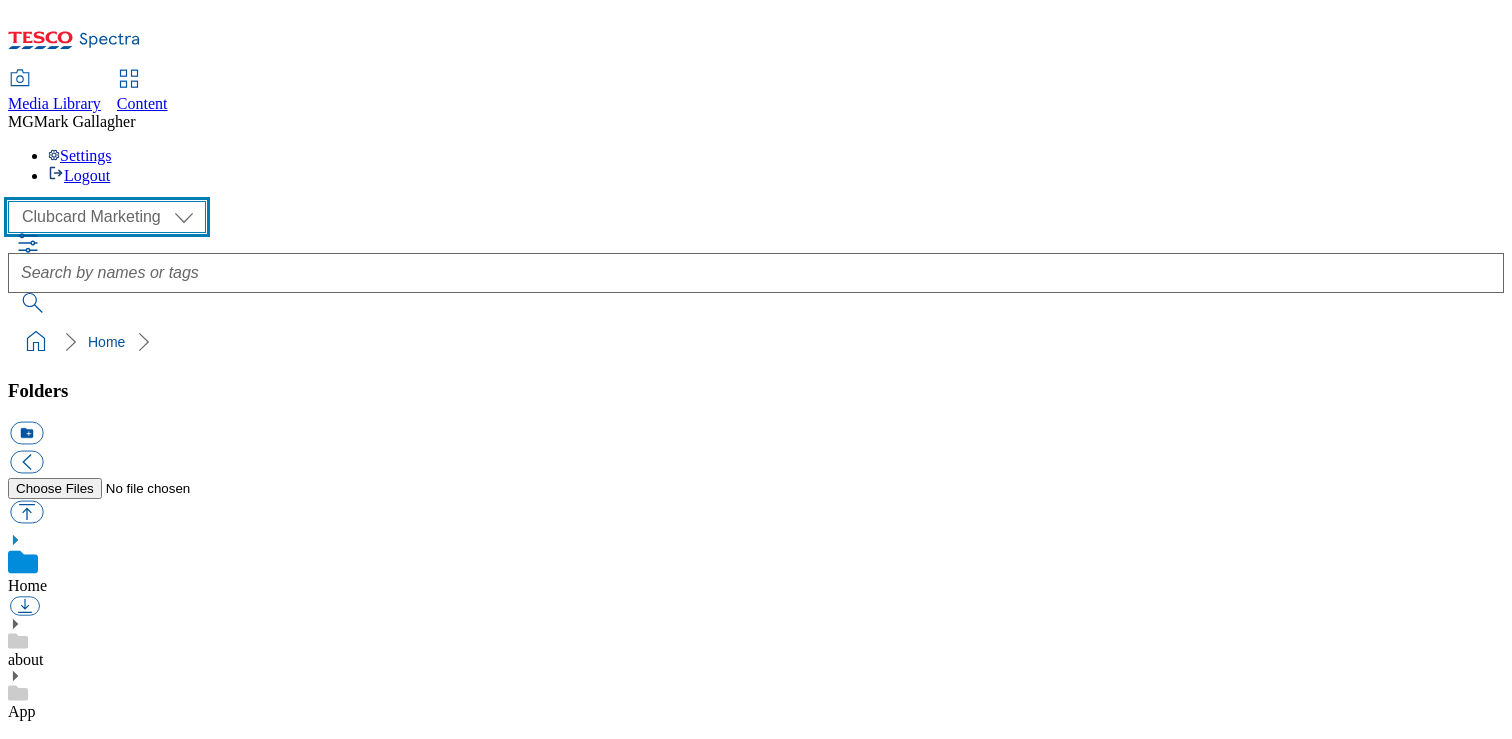 select on "flare-ghs-mktg" 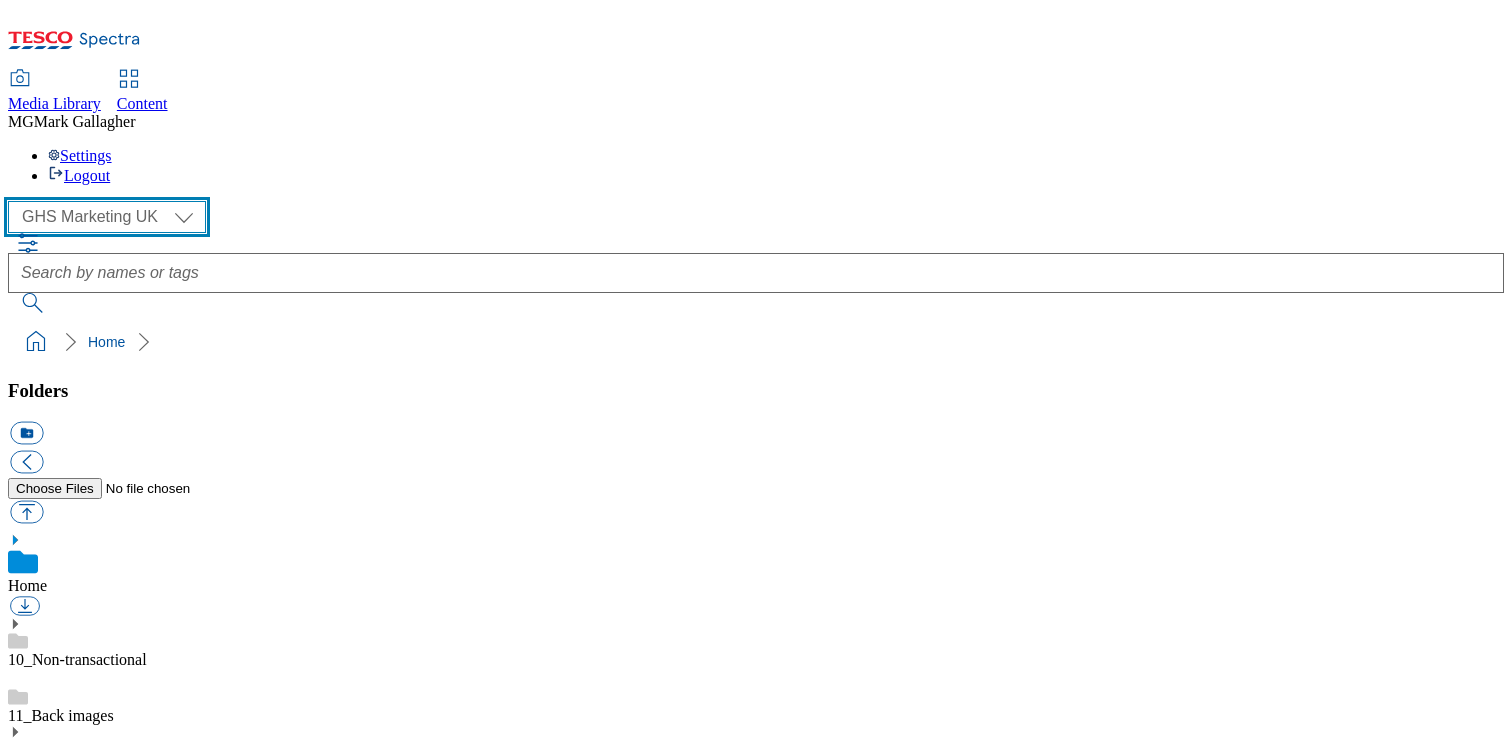 scroll, scrollTop: 607, scrollLeft: 0, axis: vertical 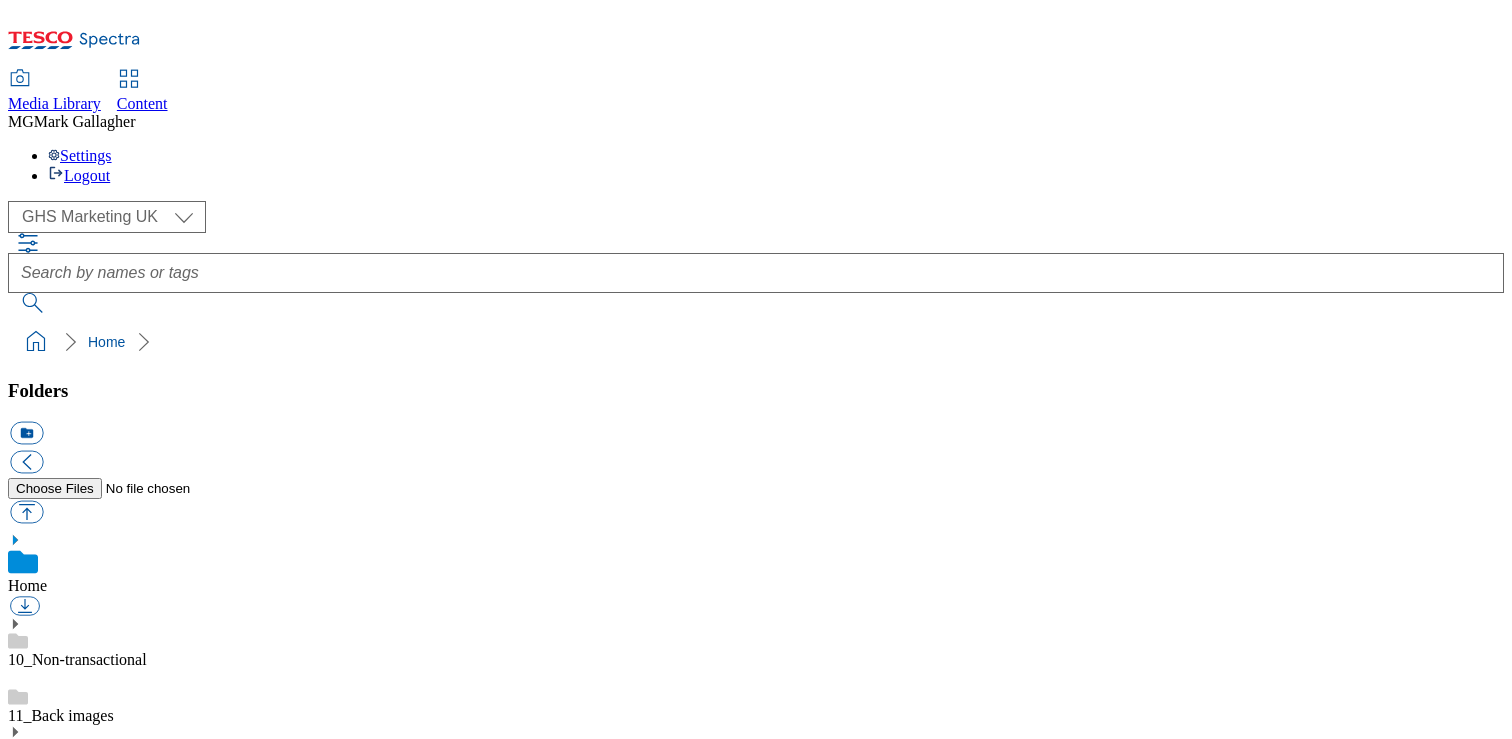 click 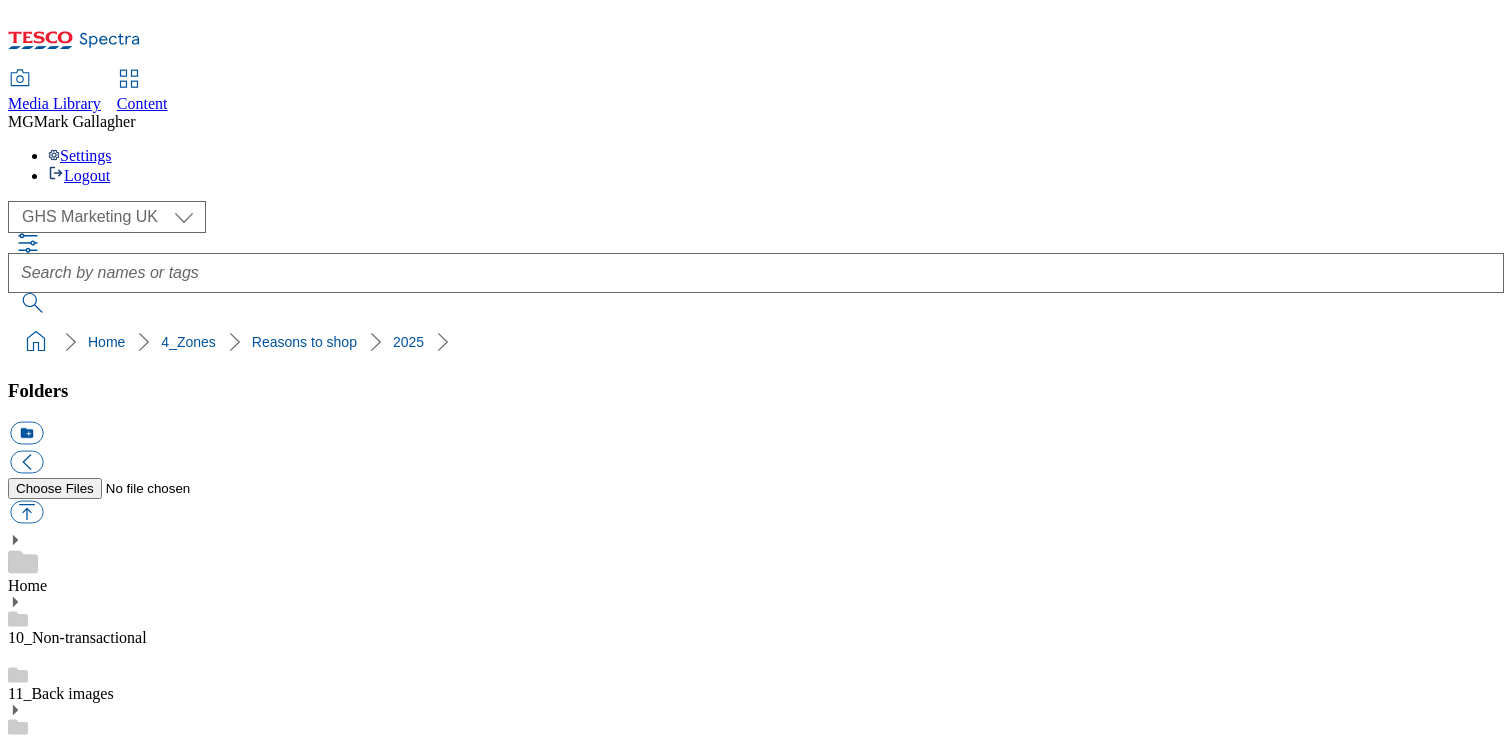 click 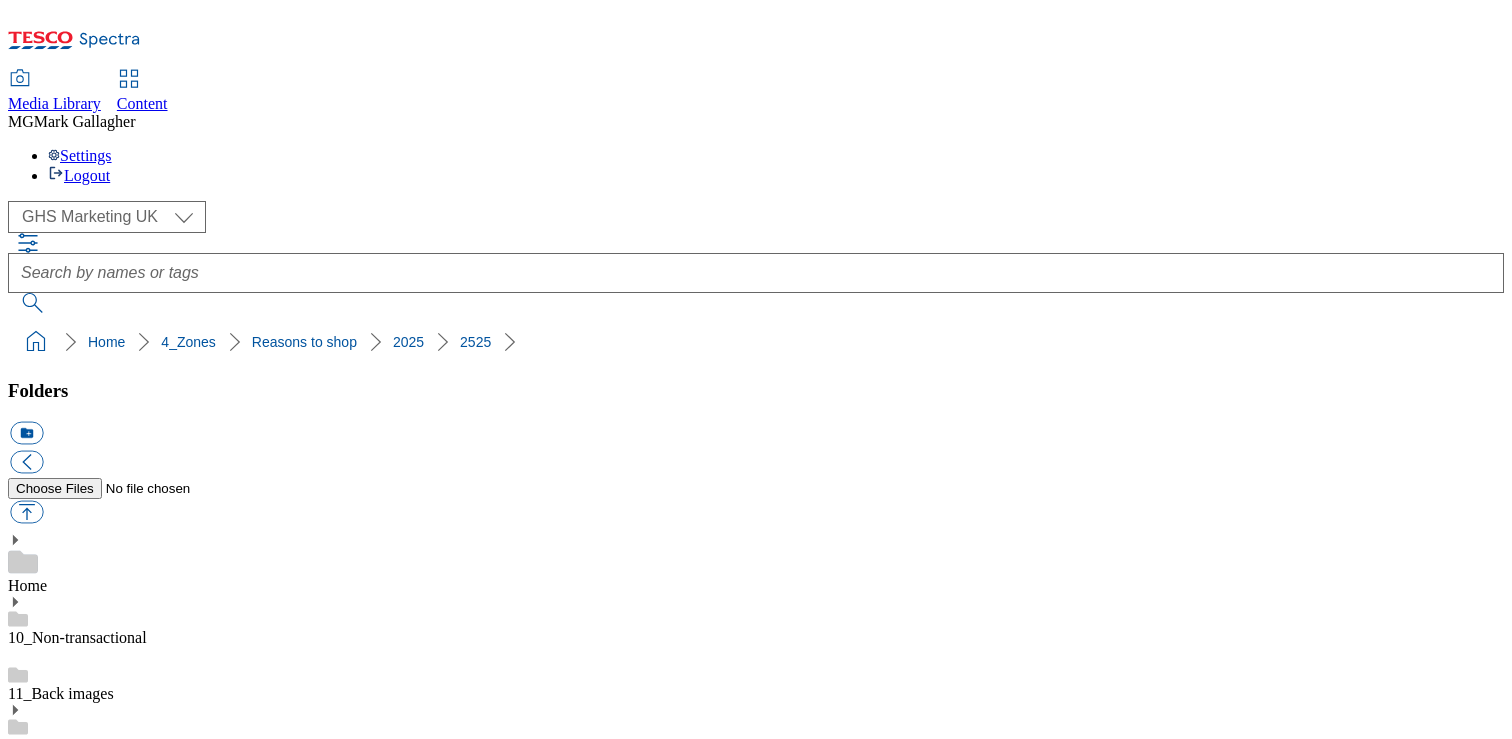 click on "2020" at bounding box center (24, 6801) 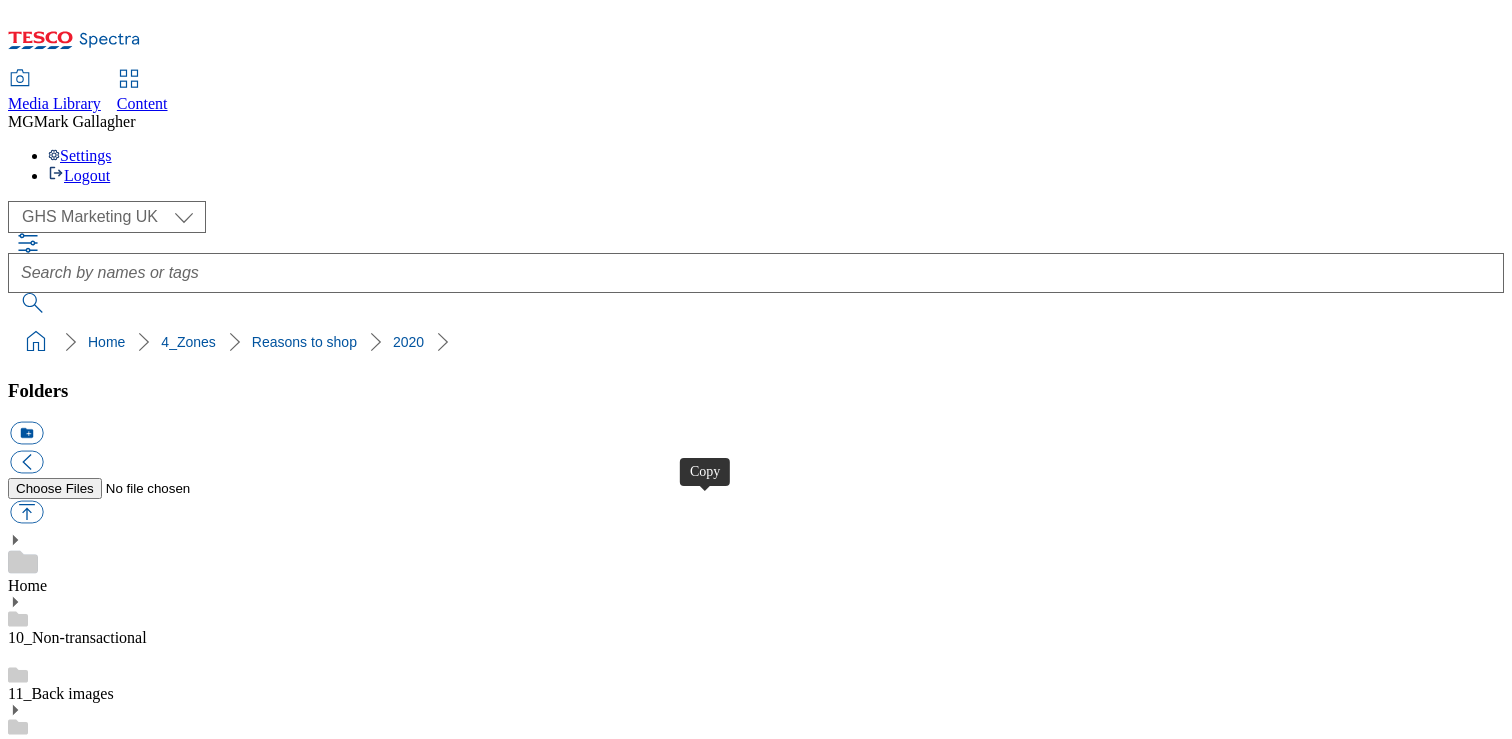 click at bounding box center [26, 9796] 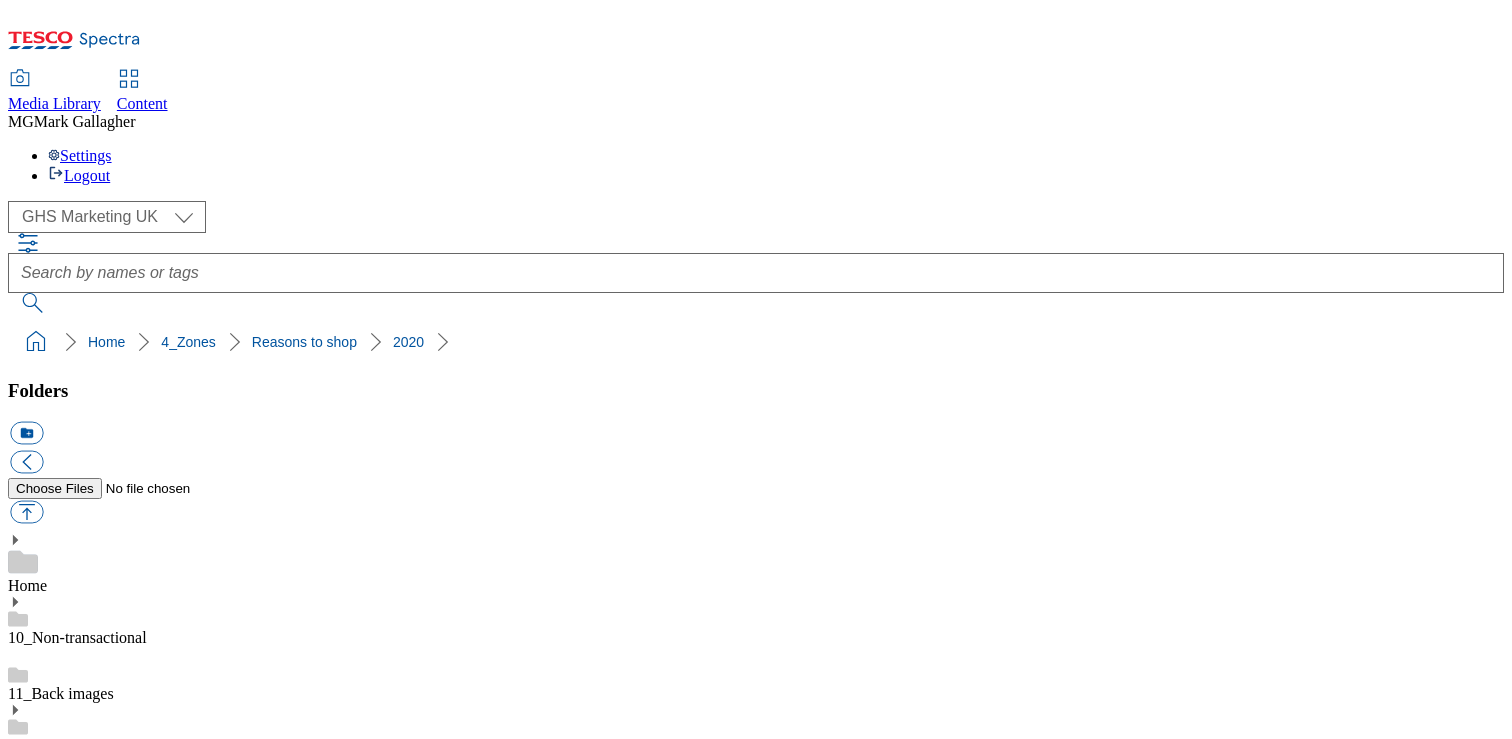 click on "2525" at bounding box center [756, 6913] 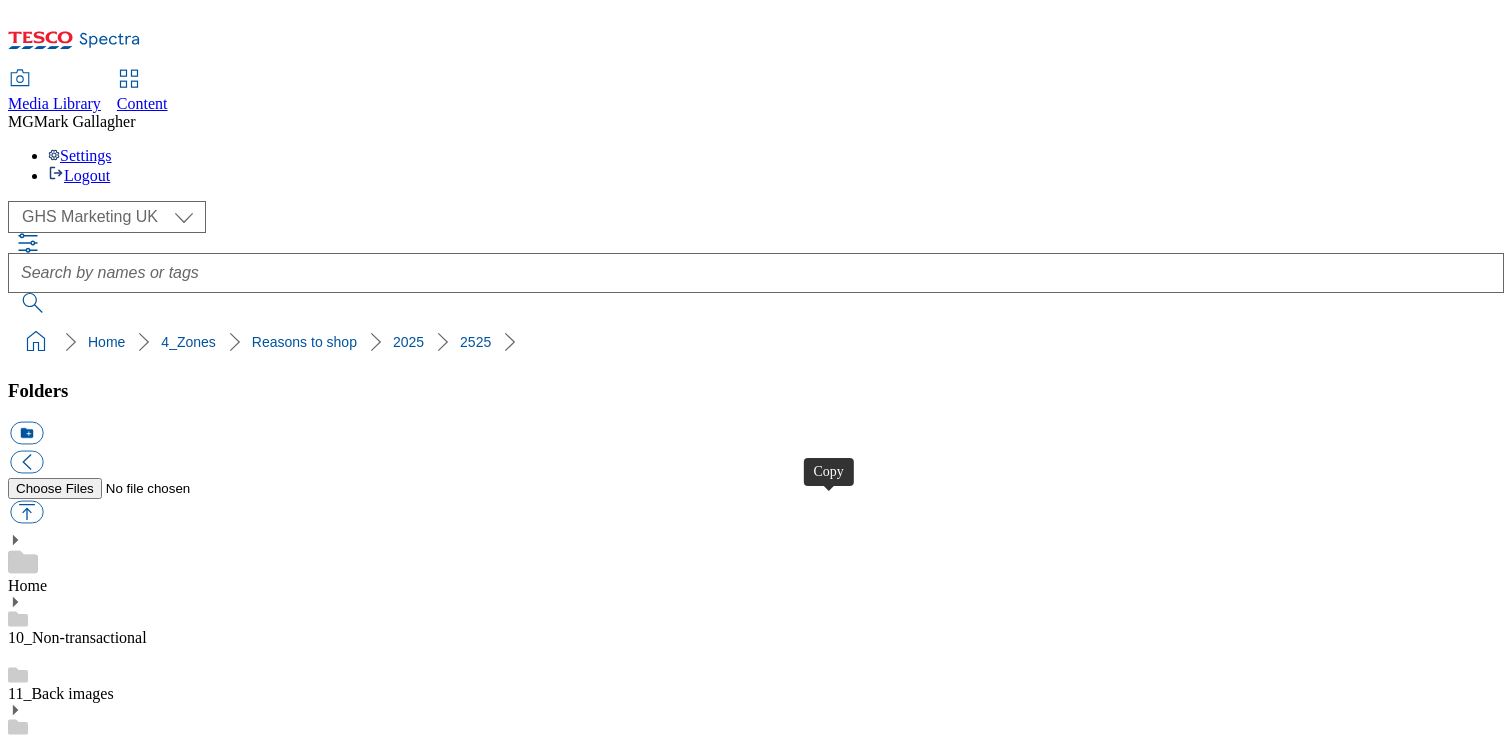 click at bounding box center (26, 9366) 